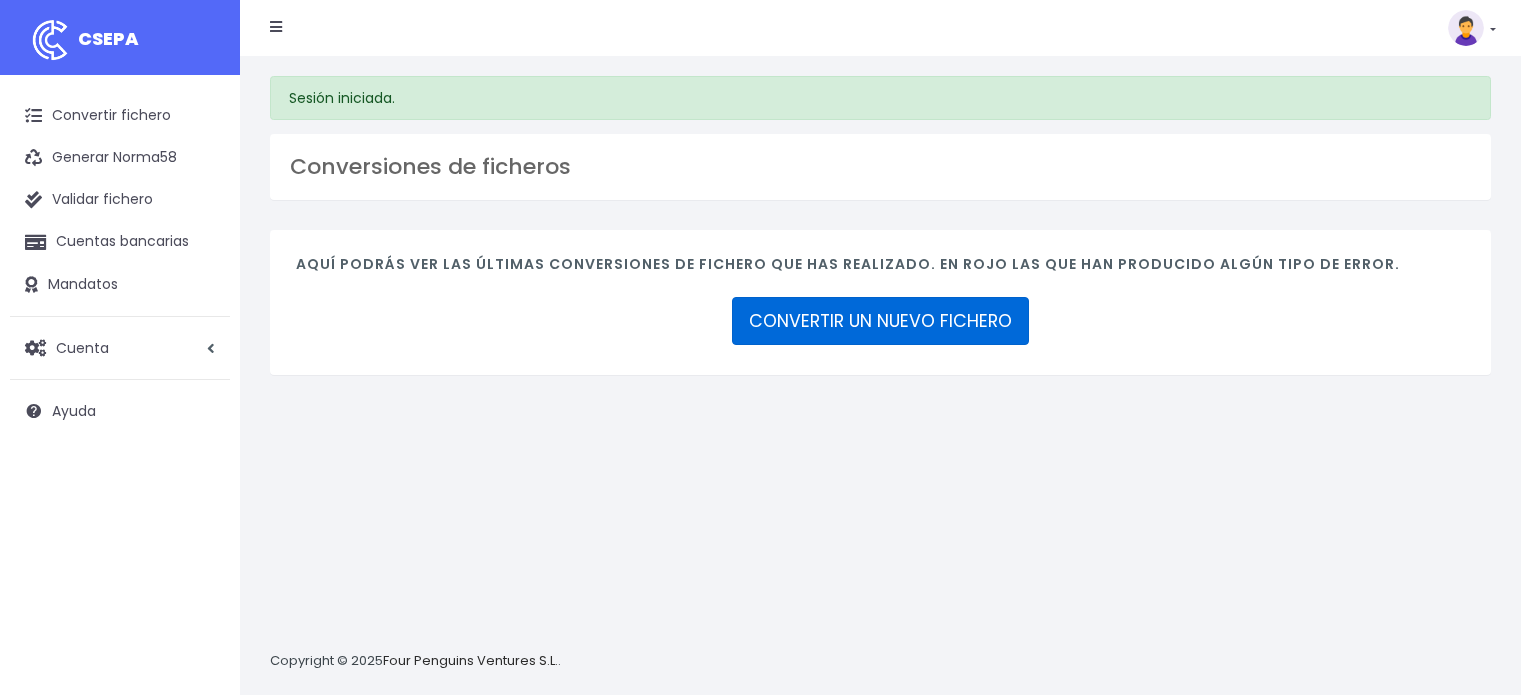 scroll, scrollTop: 0, scrollLeft: 0, axis: both 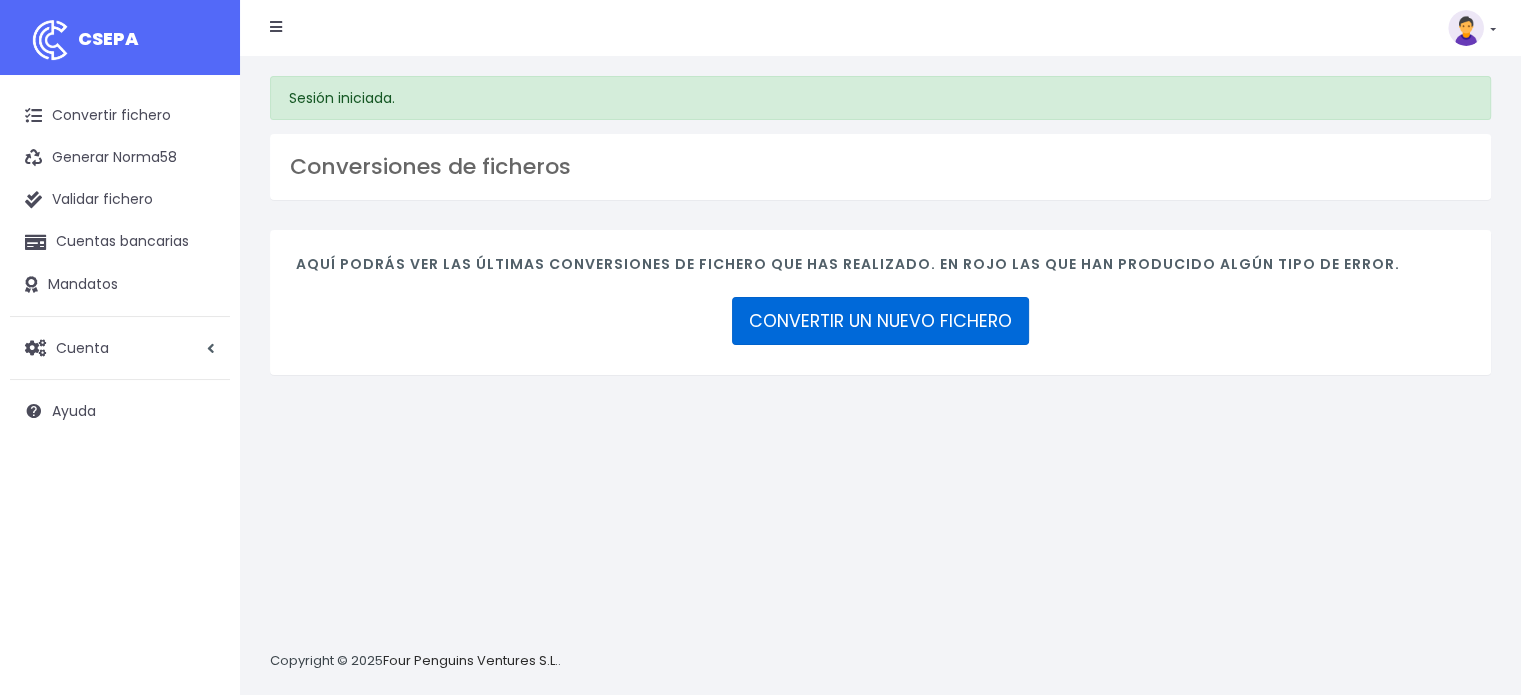 click on "CONVERTIR UN NUEVO FICHERO" at bounding box center (880, 321) 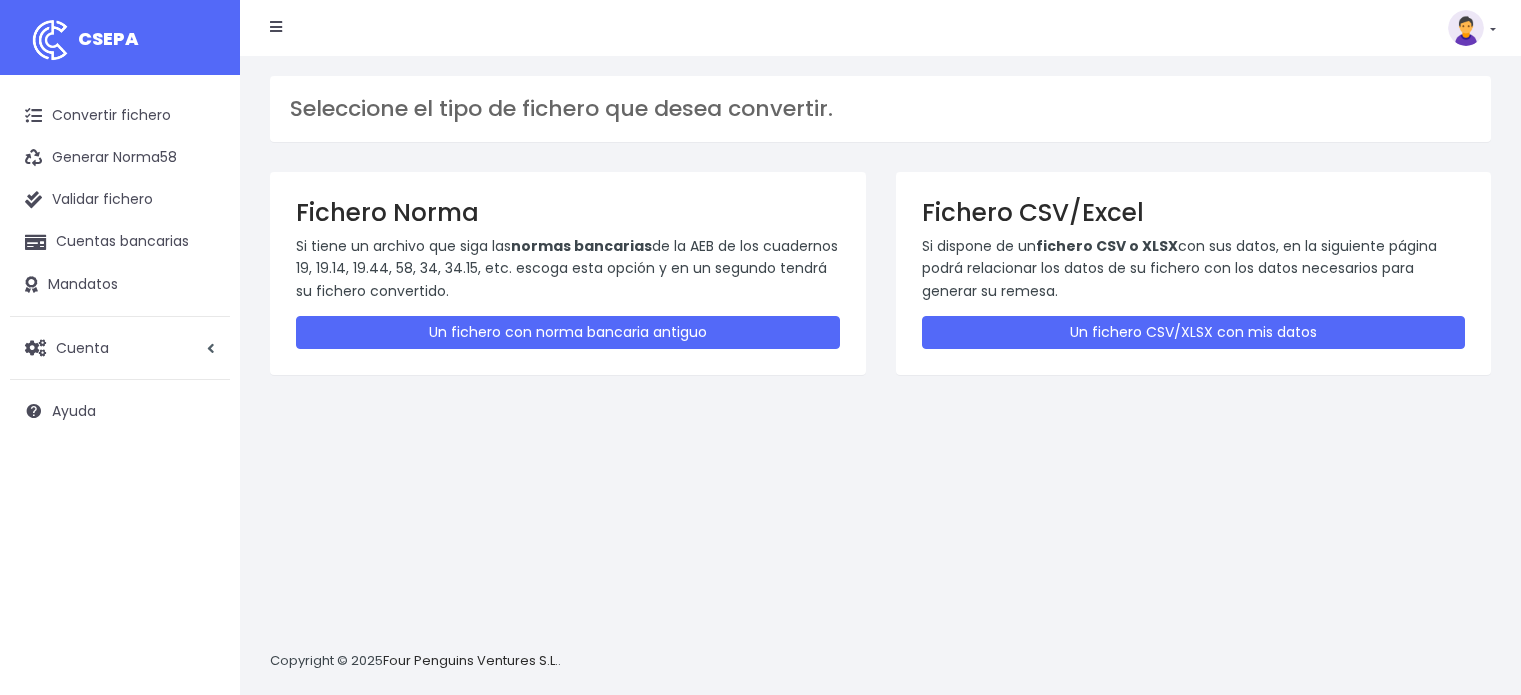 scroll, scrollTop: 0, scrollLeft: 0, axis: both 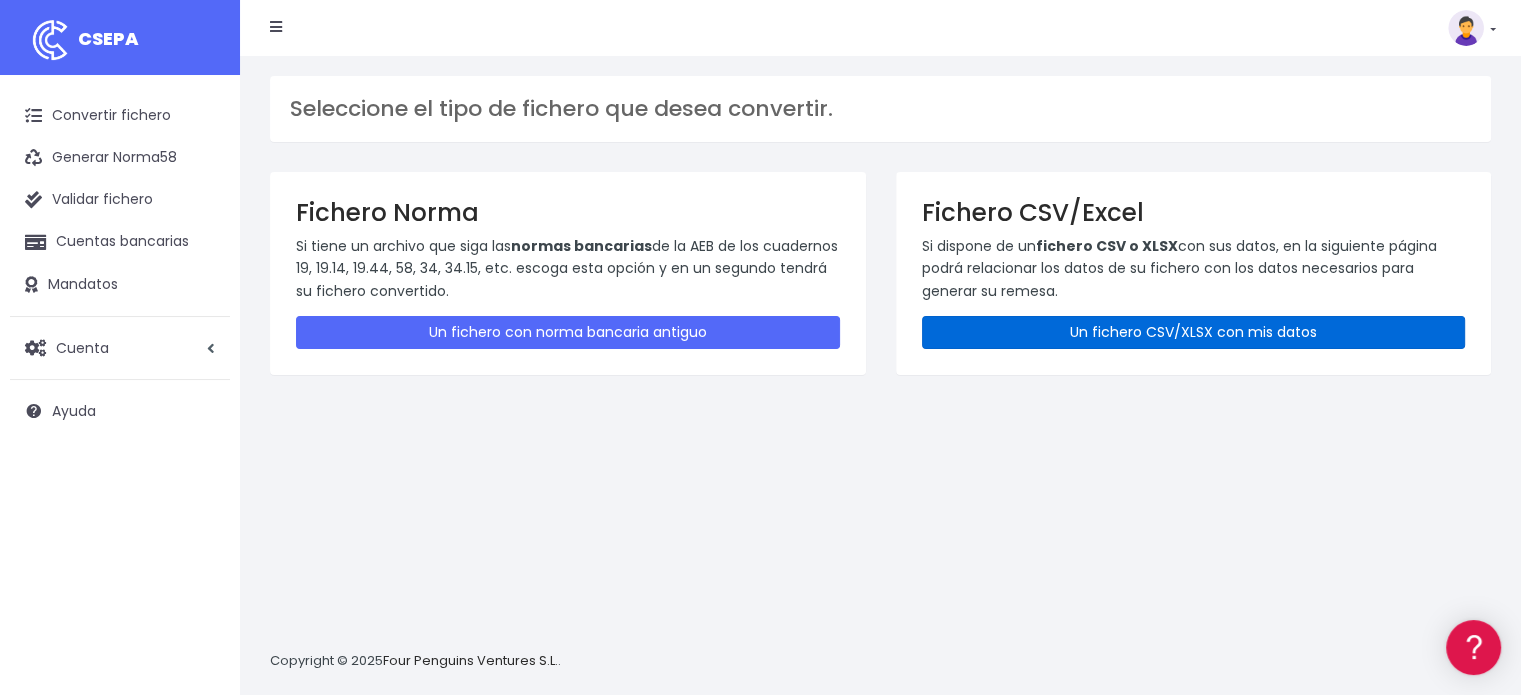 click on "Un fichero CSV/XLSX con mis datos" at bounding box center (1194, 332) 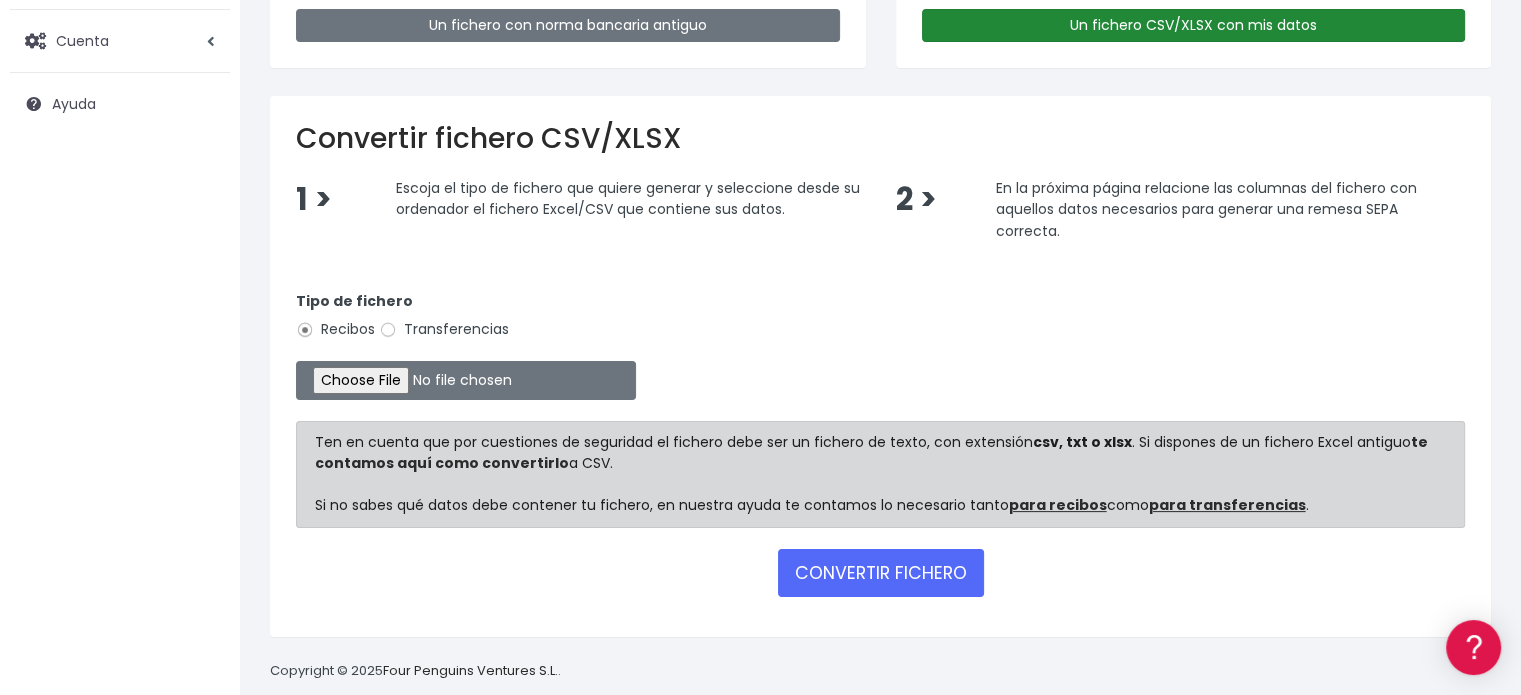 scroll, scrollTop: 332, scrollLeft: 0, axis: vertical 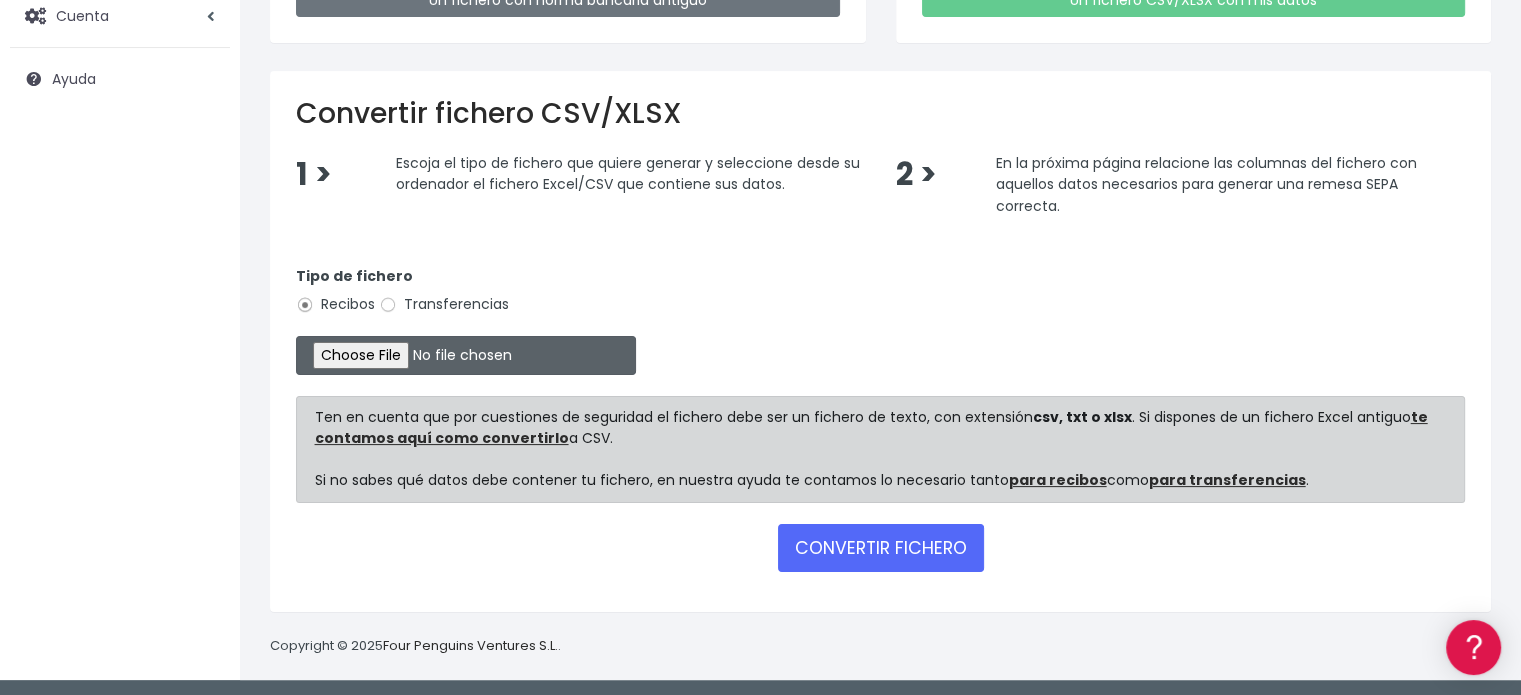 click at bounding box center [466, 355] 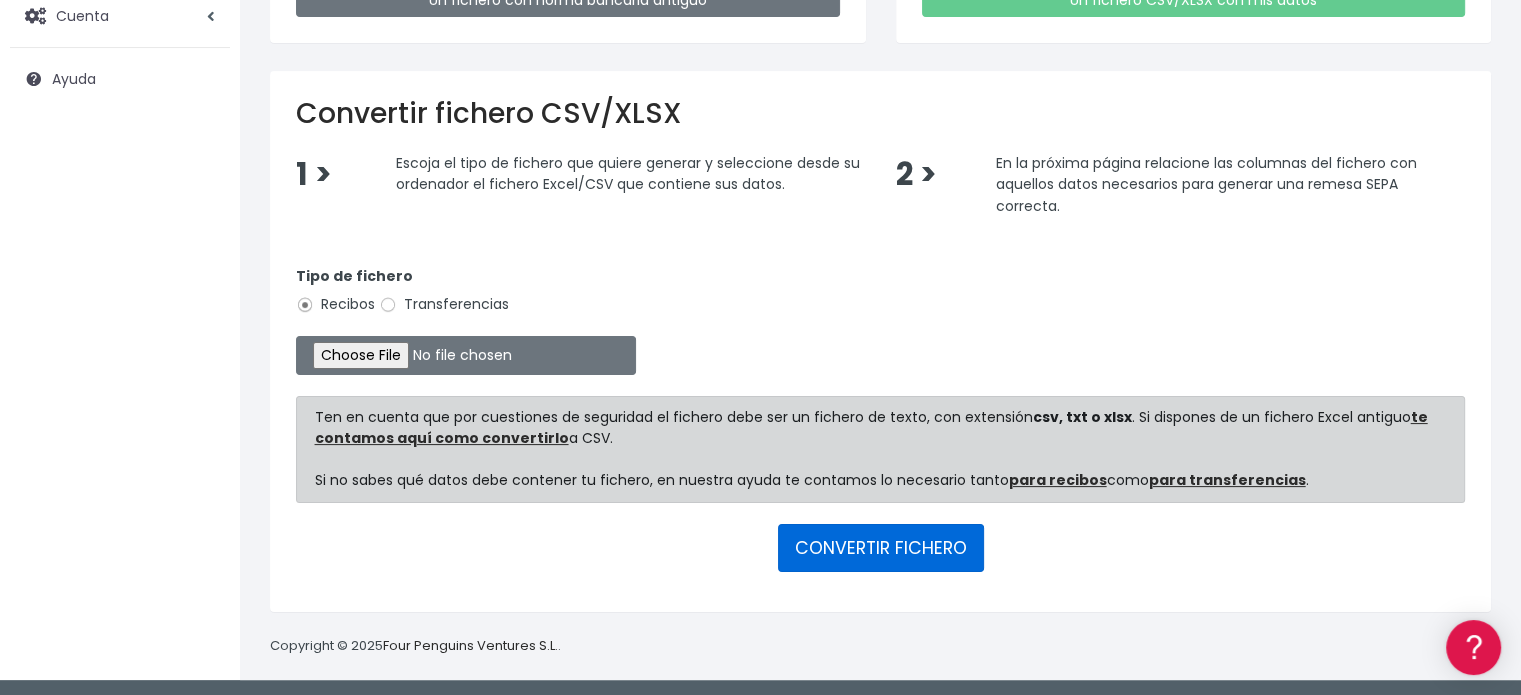 click on "CONVERTIR FICHERO" at bounding box center (881, 548) 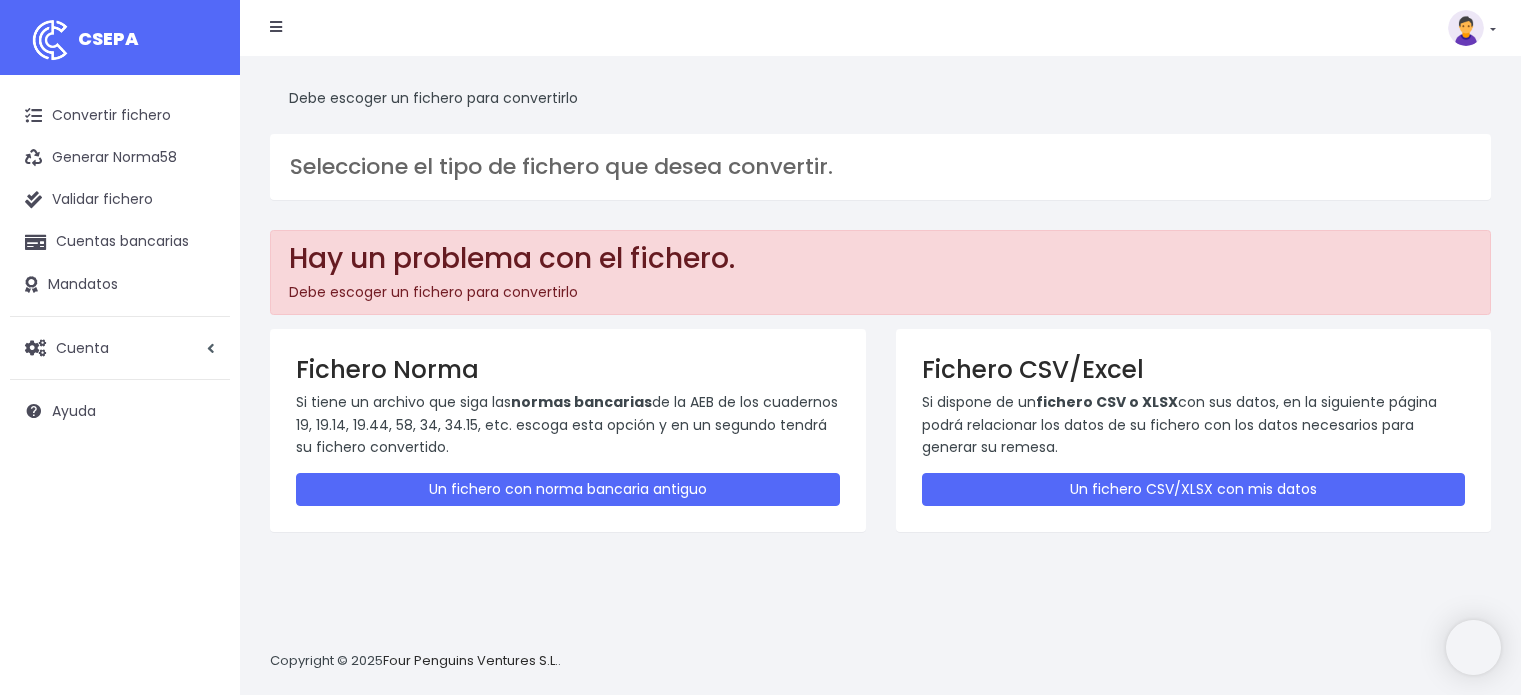 scroll, scrollTop: 0, scrollLeft: 0, axis: both 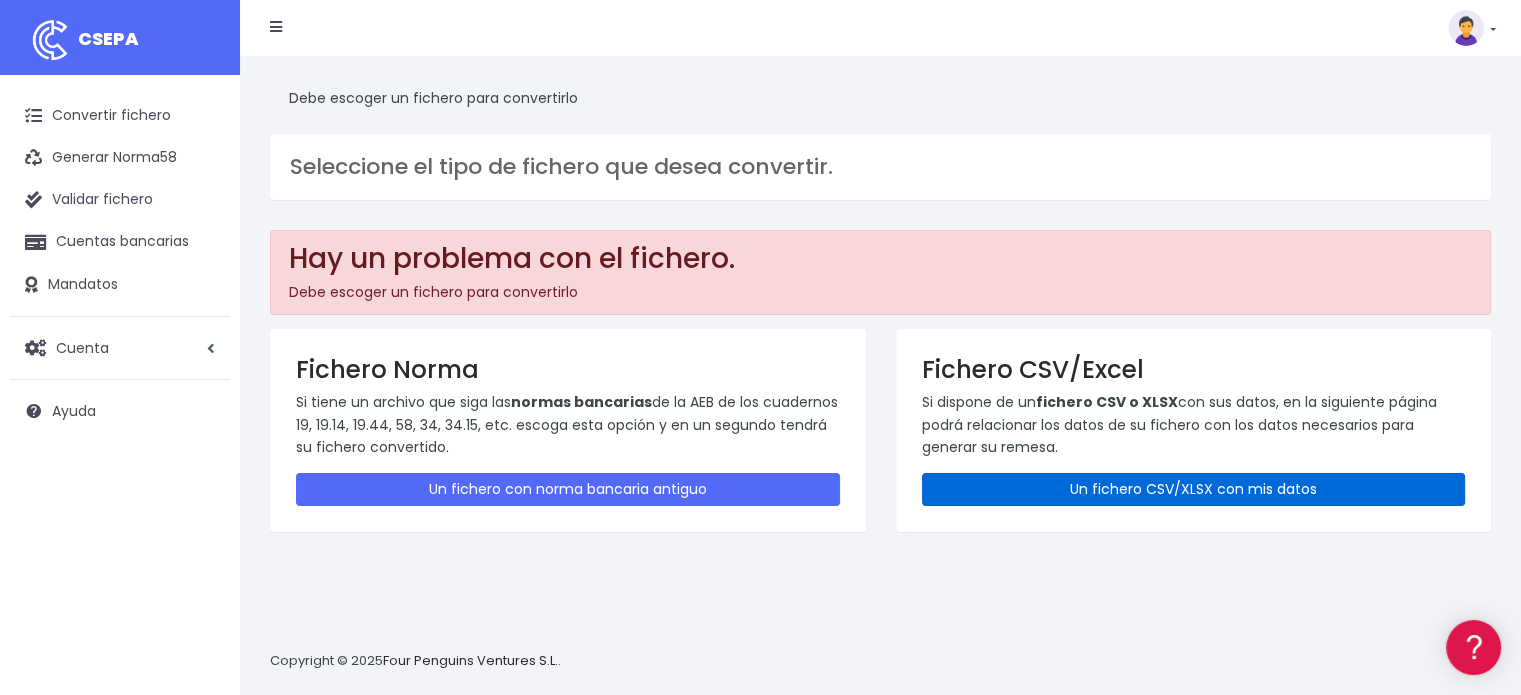 click on "Un fichero CSV/XLSX con mis datos" at bounding box center [1194, 489] 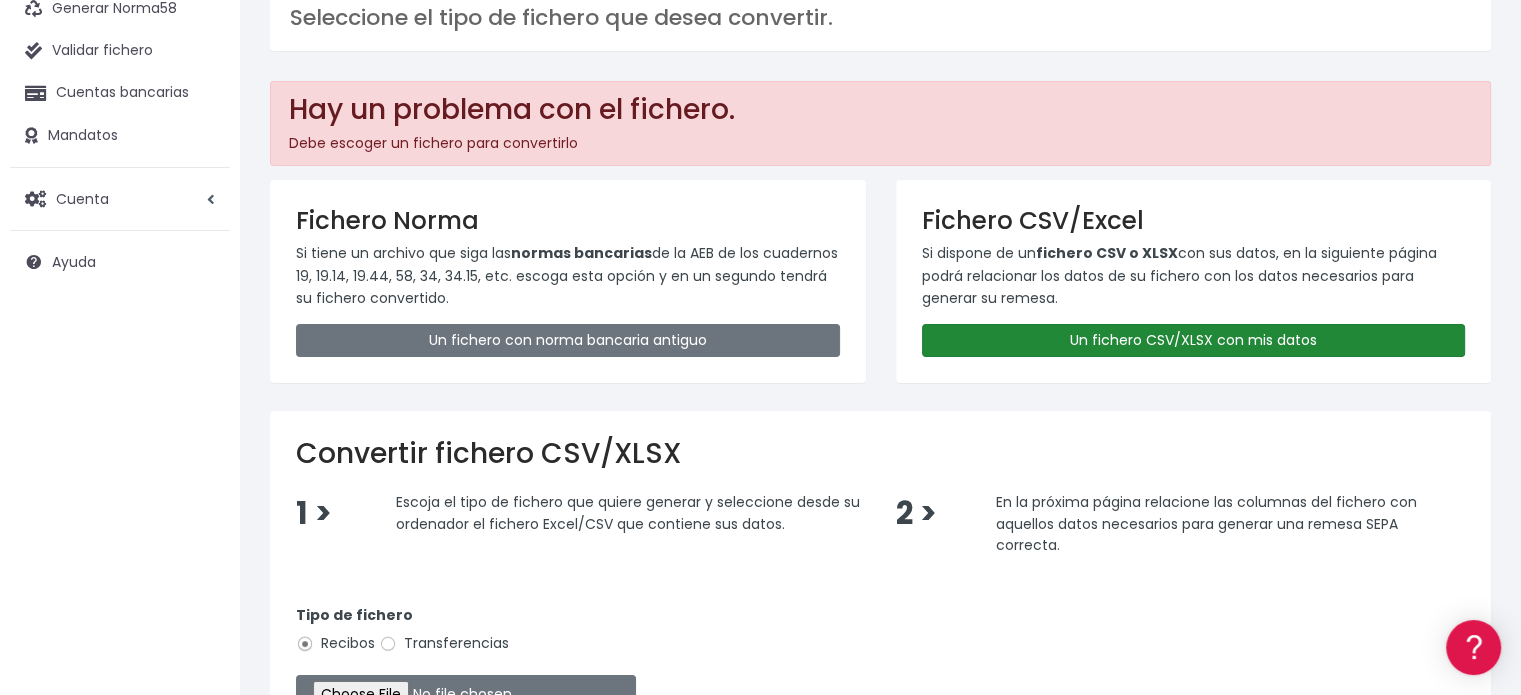 scroll, scrollTop: 400, scrollLeft: 0, axis: vertical 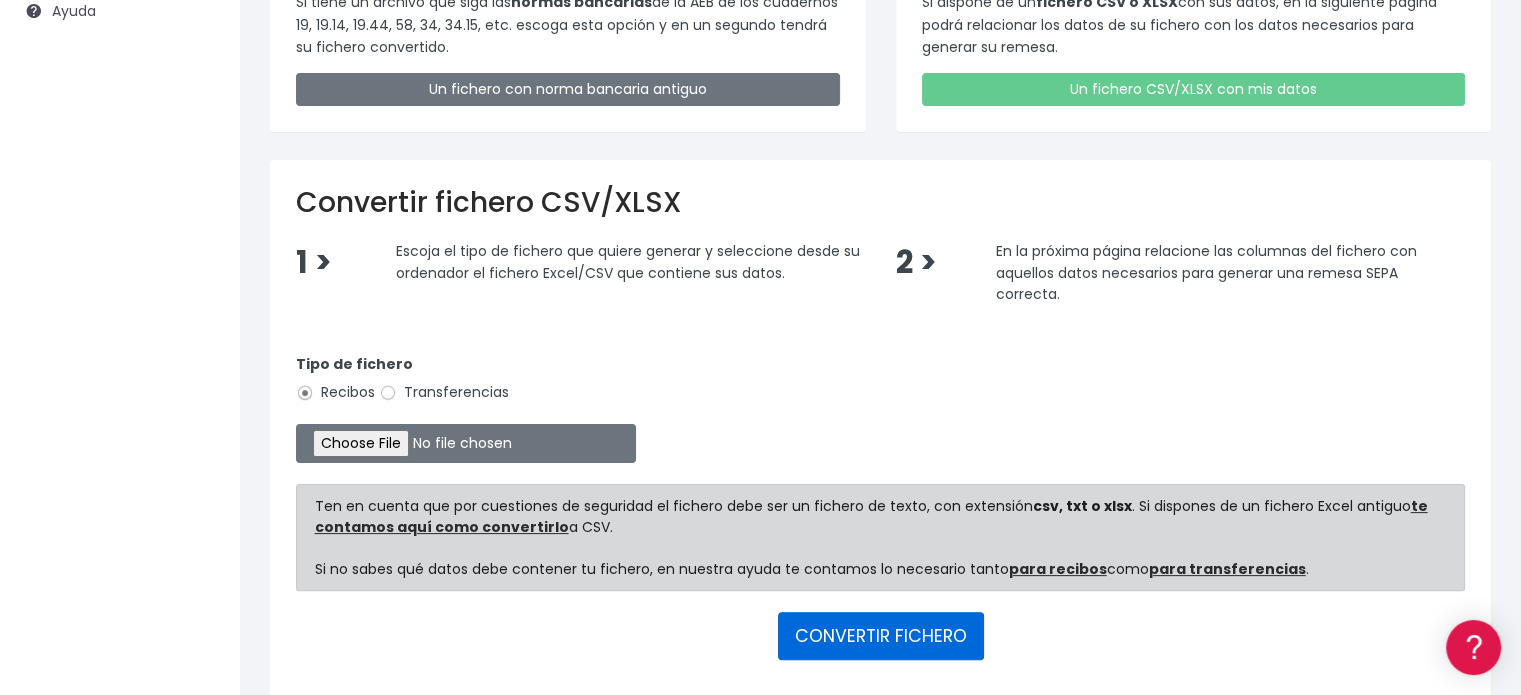 click on "CONVERTIR FICHERO" at bounding box center (881, 636) 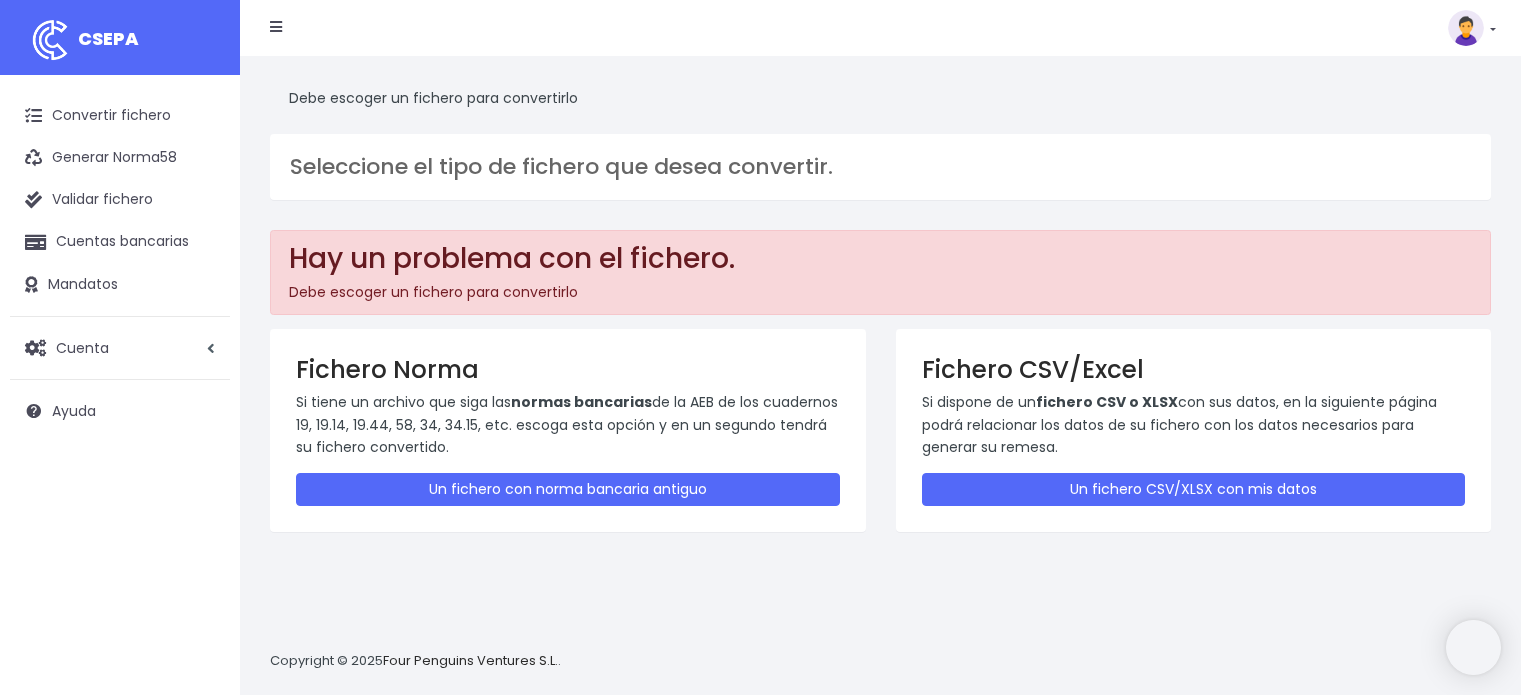 scroll, scrollTop: 0, scrollLeft: 0, axis: both 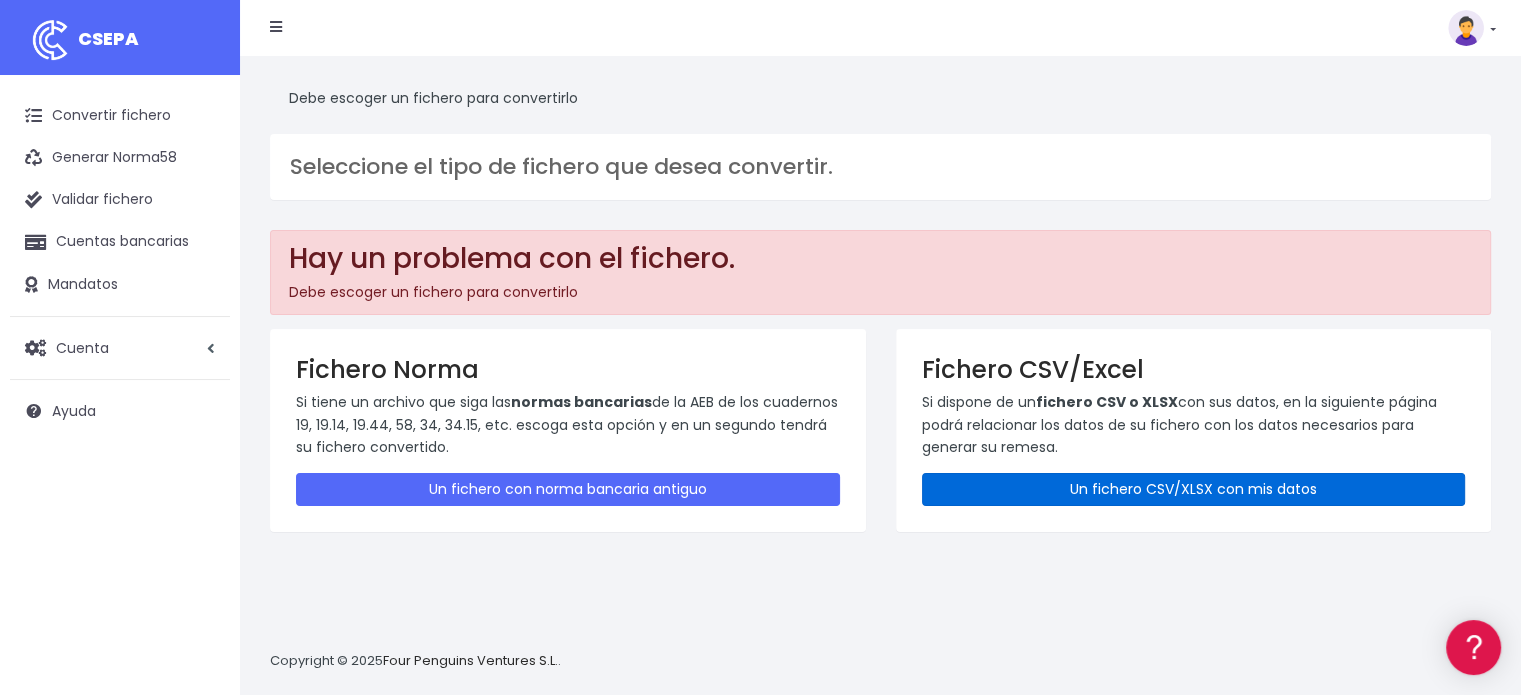 click on "Un fichero CSV/XLSX con mis datos" at bounding box center [1194, 489] 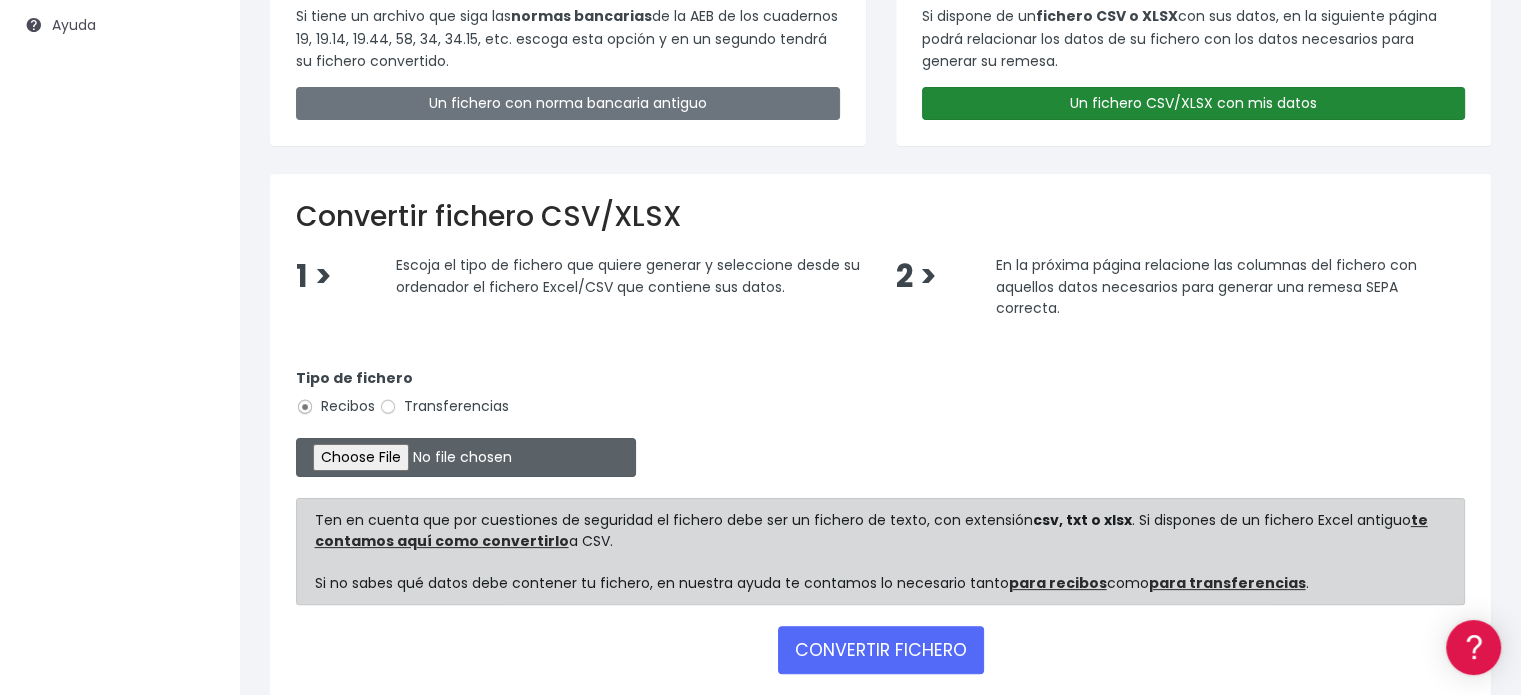 scroll, scrollTop: 400, scrollLeft: 0, axis: vertical 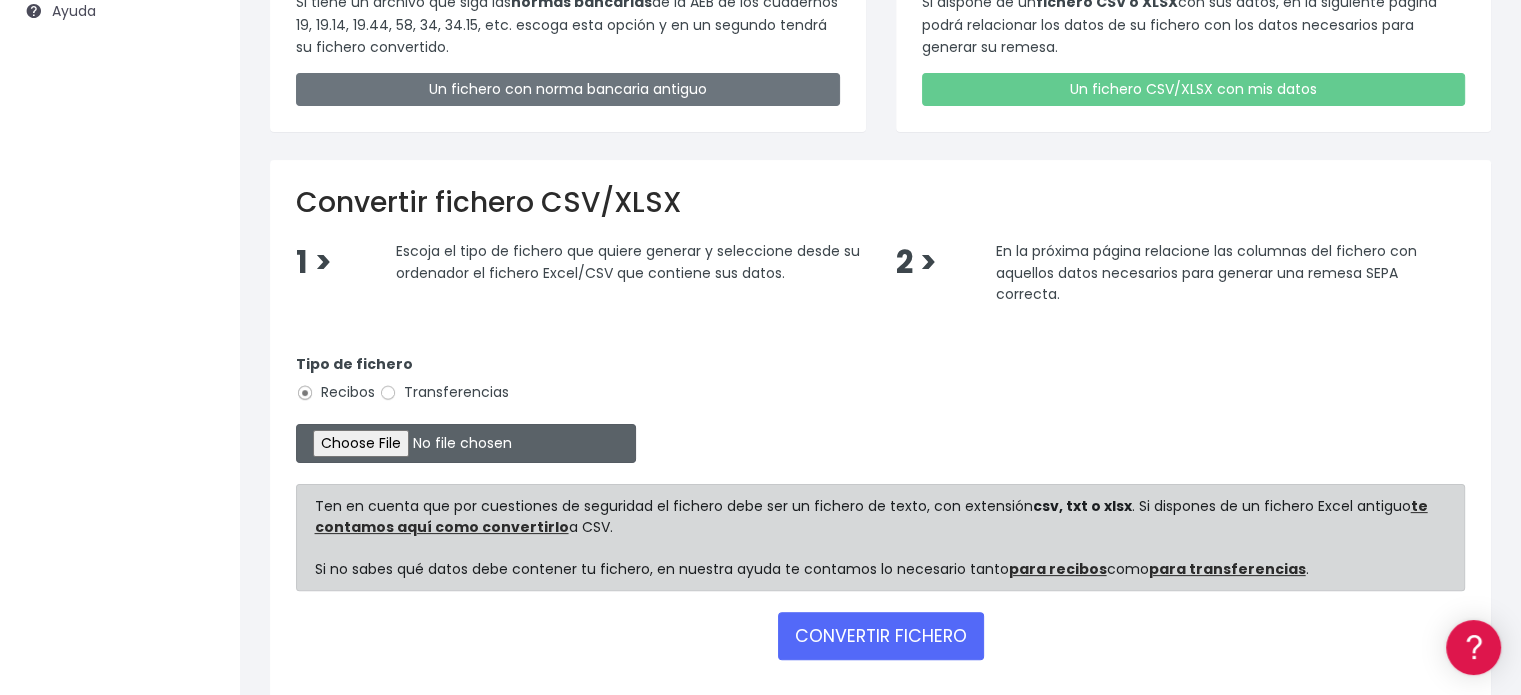 click at bounding box center (466, 443) 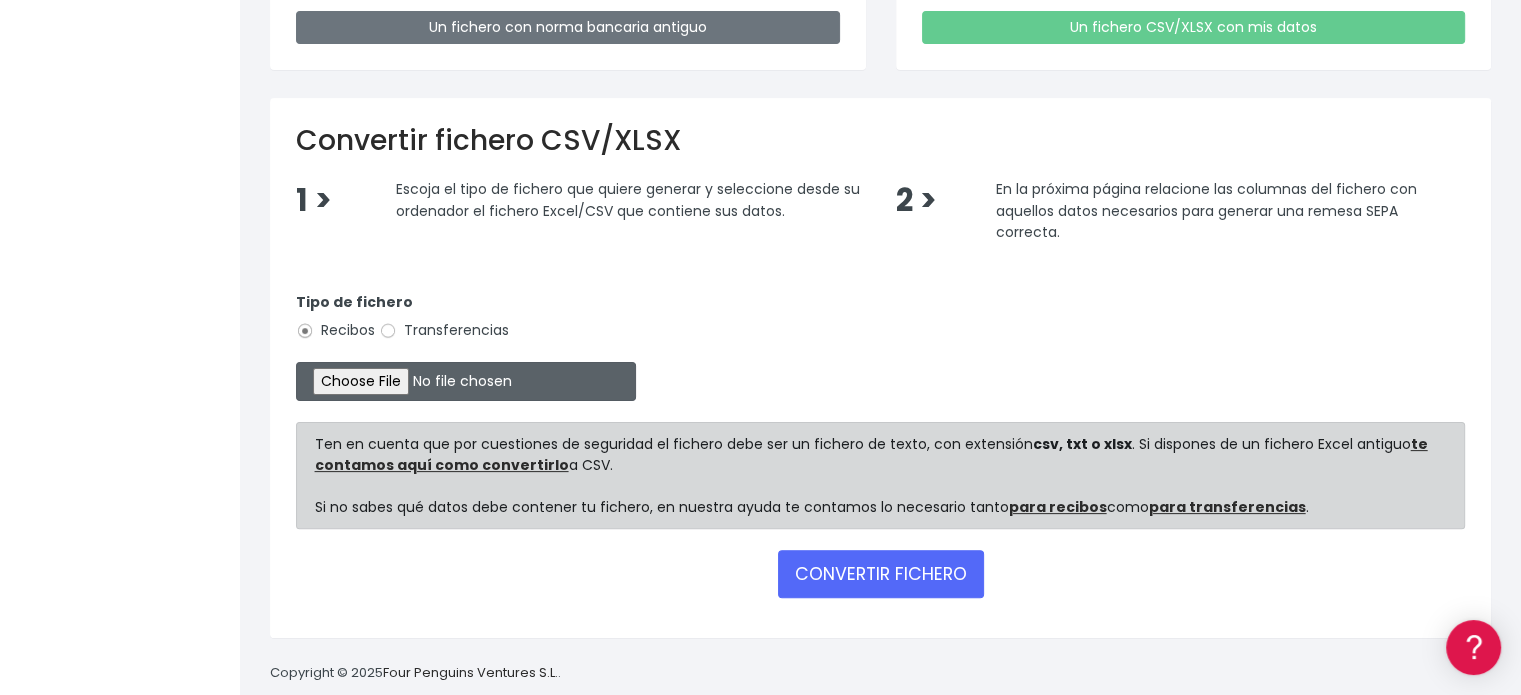 scroll, scrollTop: 488, scrollLeft: 0, axis: vertical 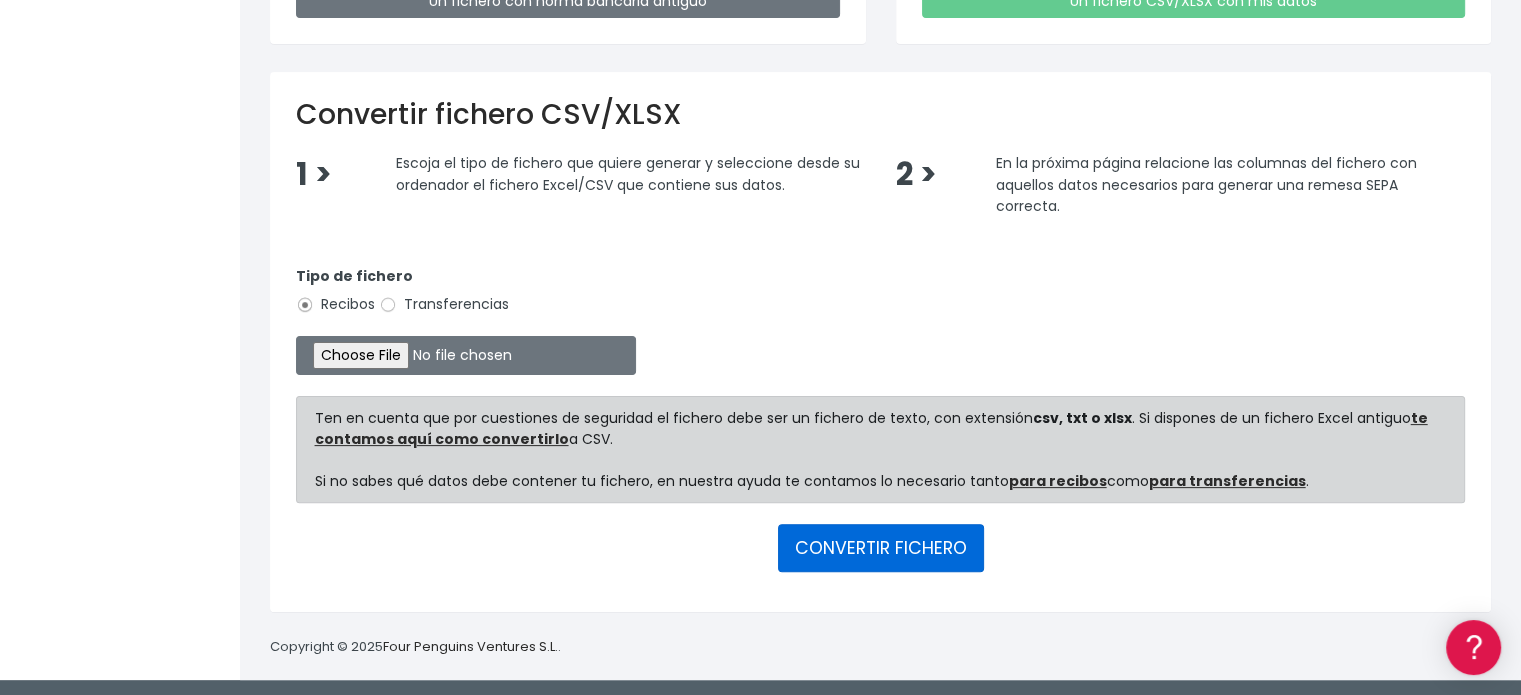click on "CONVERTIR FICHERO" at bounding box center [881, 548] 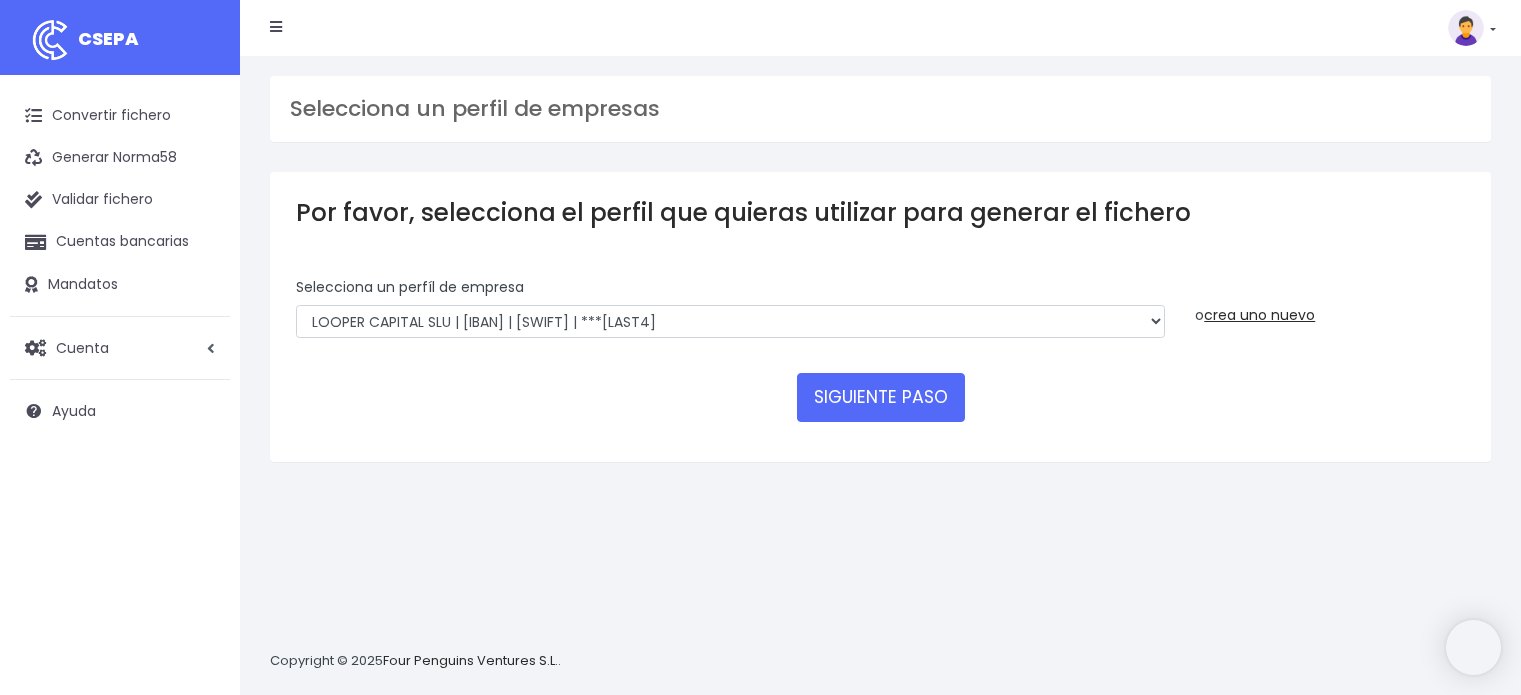 scroll, scrollTop: 0, scrollLeft: 0, axis: both 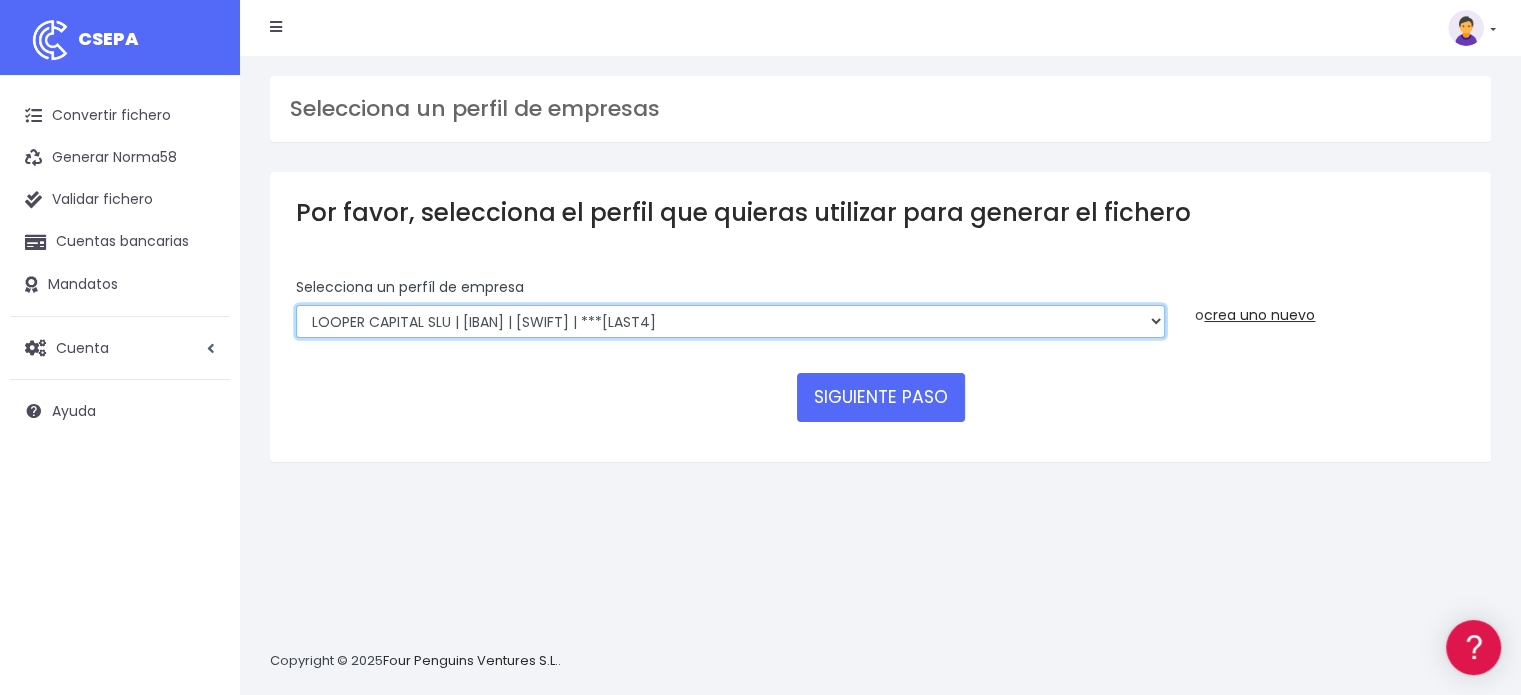 click on "Looper | [IBAN] | [SWIFT] | ***[LAST4]
Looper | [IBAN] | [SWIFT] | ***[LAST4]
LOOPER CAPITAL SLU | [IBAN] | [SWIFT] | ***[LAST4]
Looper Capital SLU | [IBAN] | [SWIFT] | ***[LAST4]
Looper | [IBAN] | [SWIFT] | ***[LAST4]" at bounding box center [730, 322] 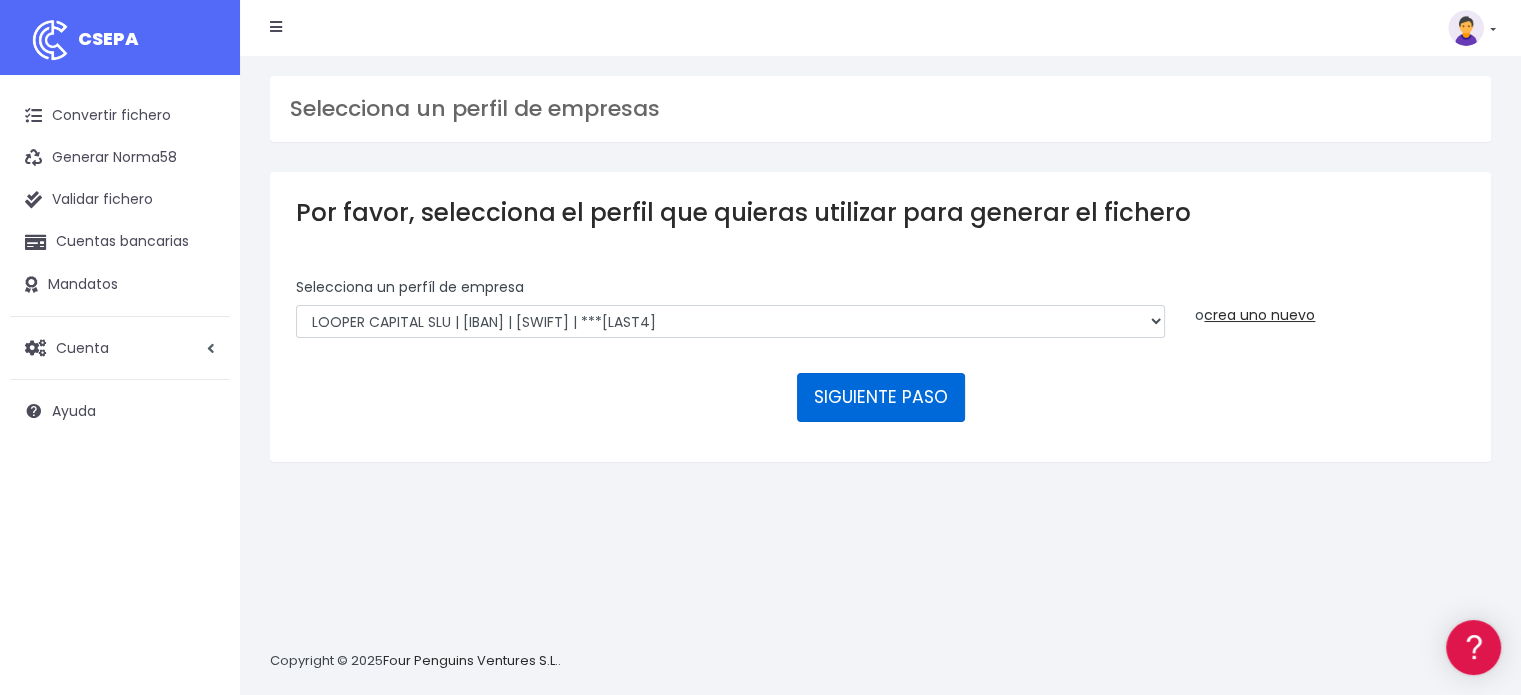 click on "SIGUIENTE PASO" at bounding box center [881, 397] 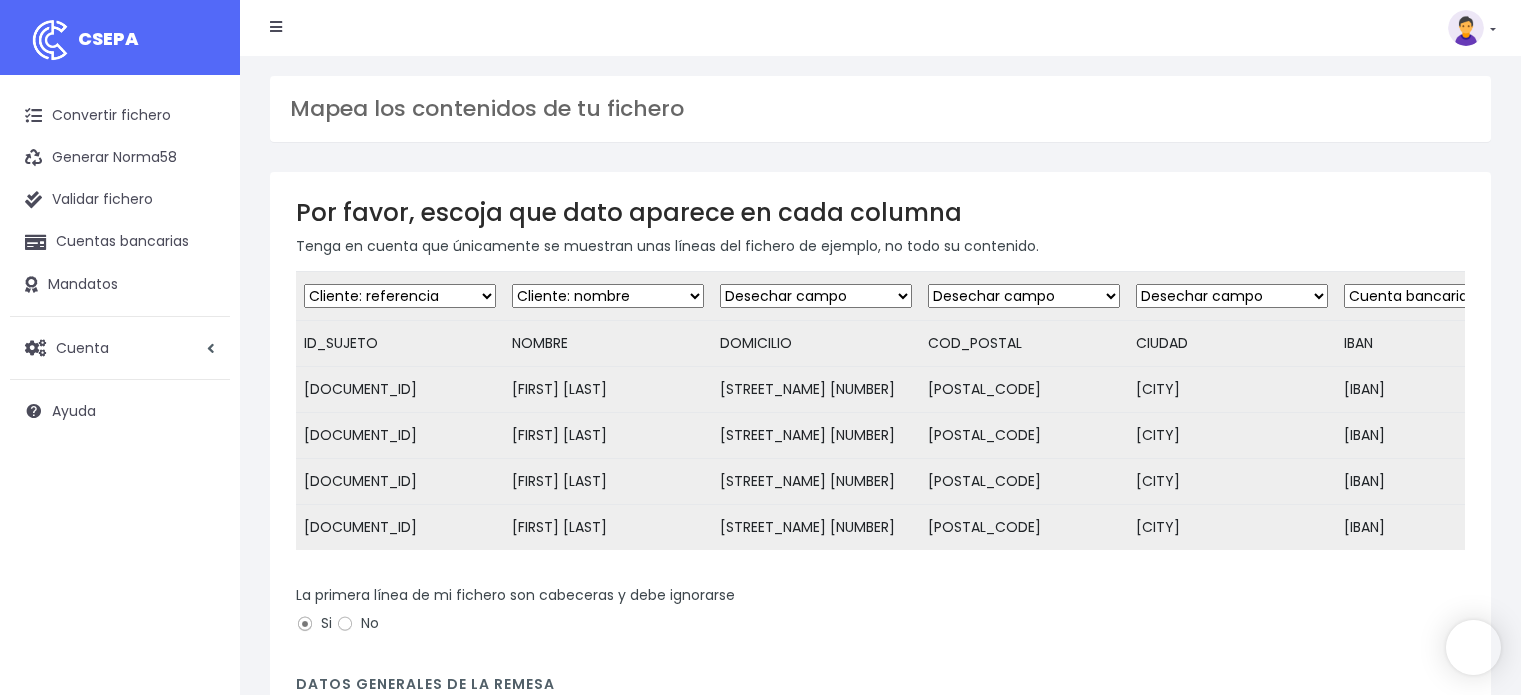 scroll, scrollTop: 0, scrollLeft: 0, axis: both 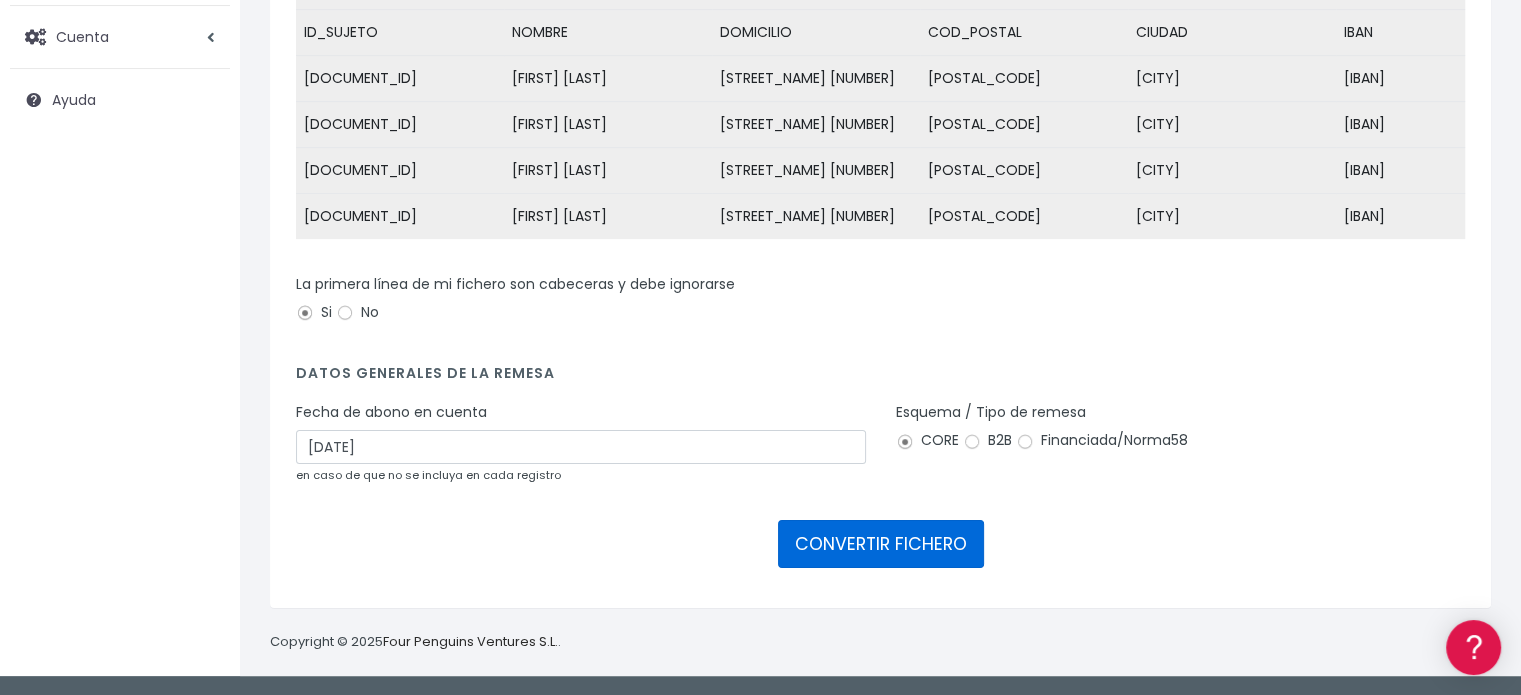 click on "CONVERTIR FICHERO" at bounding box center (881, 544) 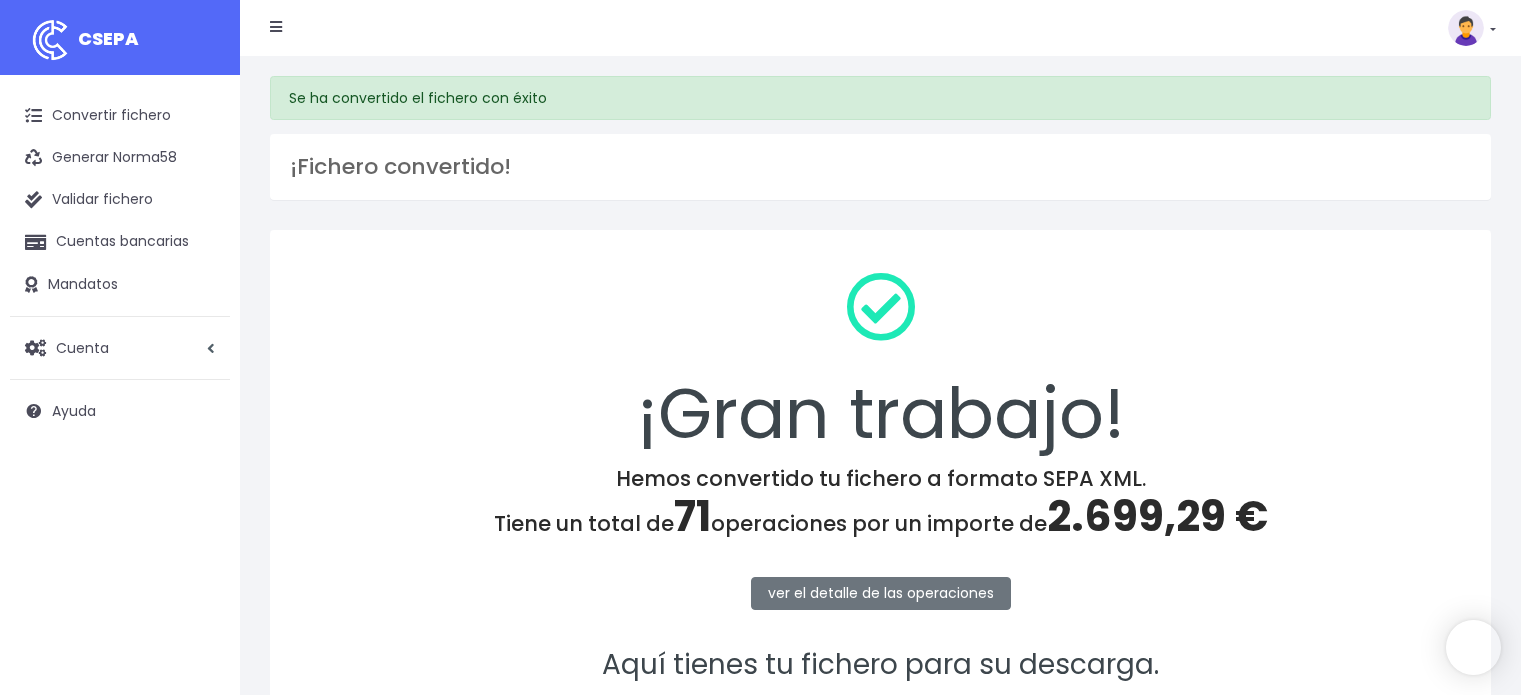 scroll, scrollTop: 0, scrollLeft: 0, axis: both 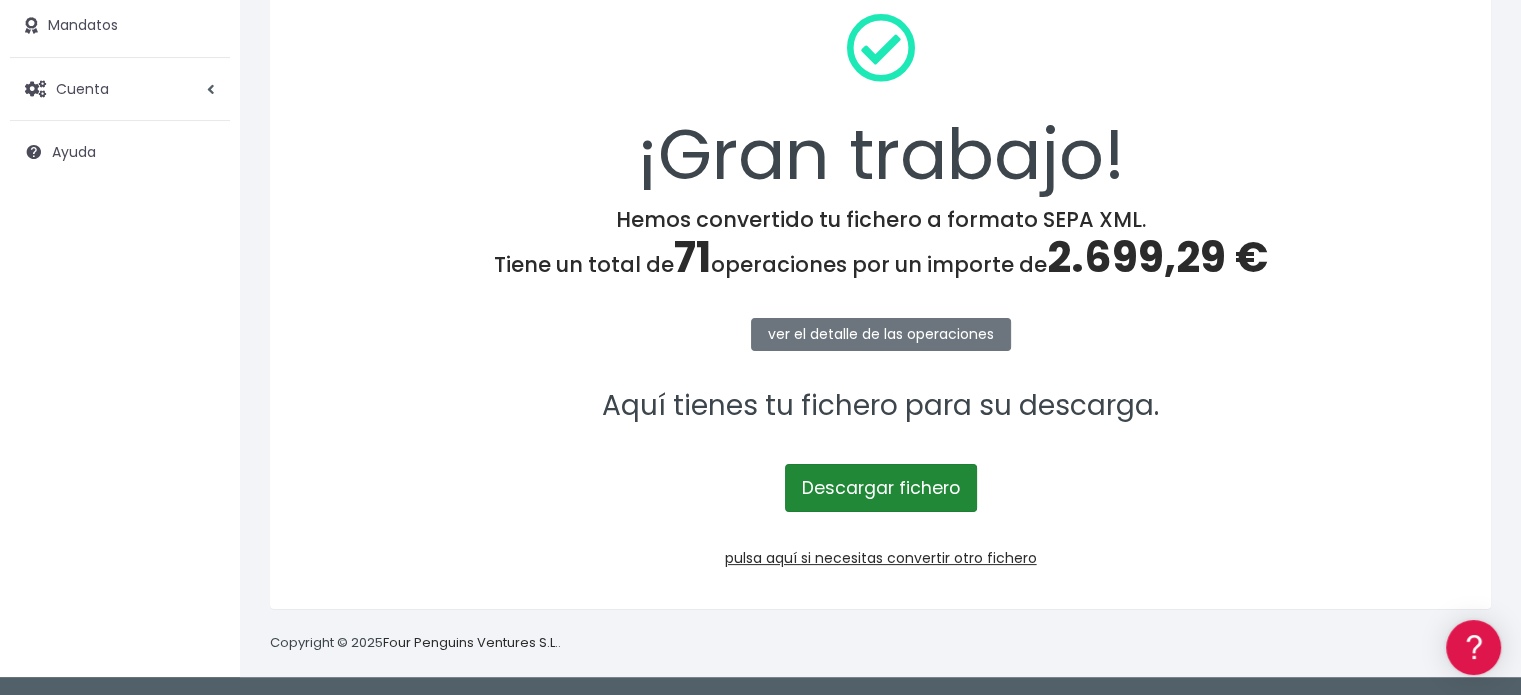 click on "Descargar fichero" at bounding box center (881, 488) 